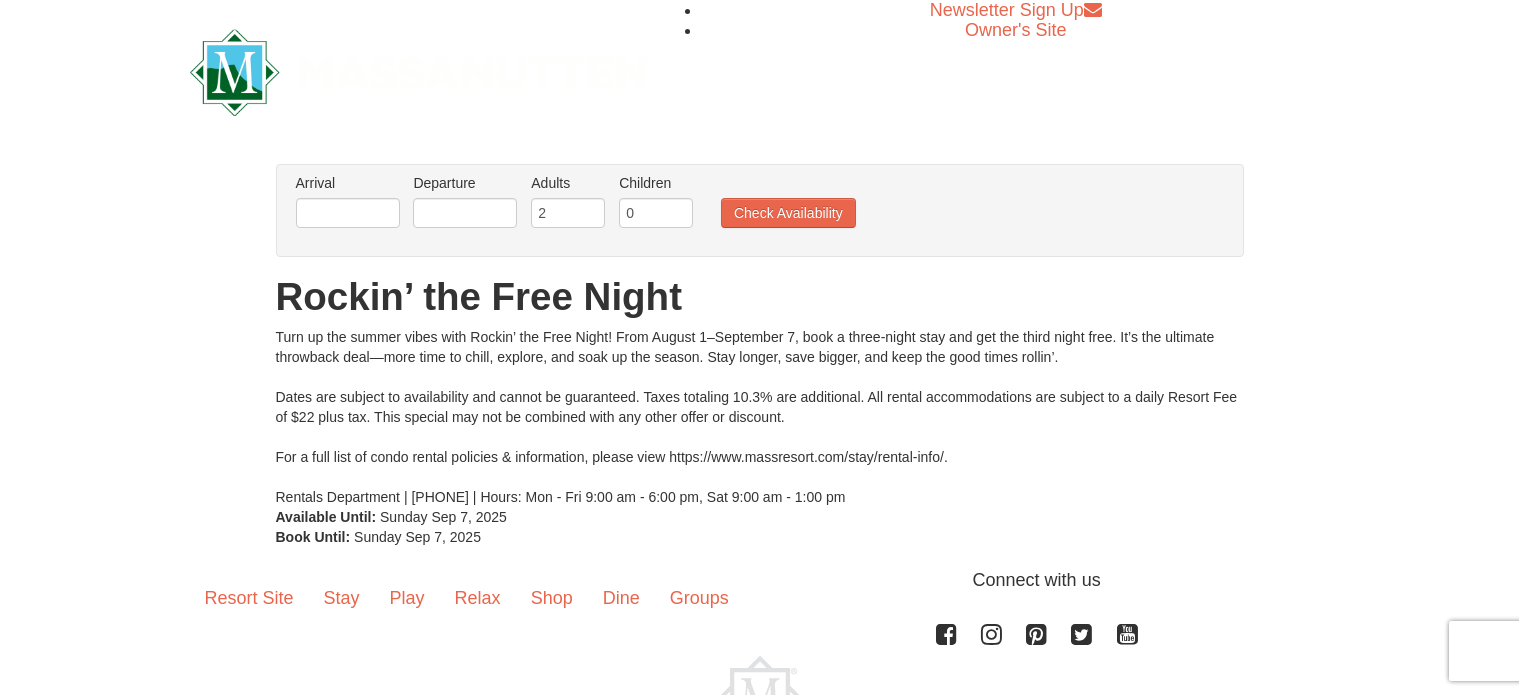 scroll, scrollTop: 0, scrollLeft: 0, axis: both 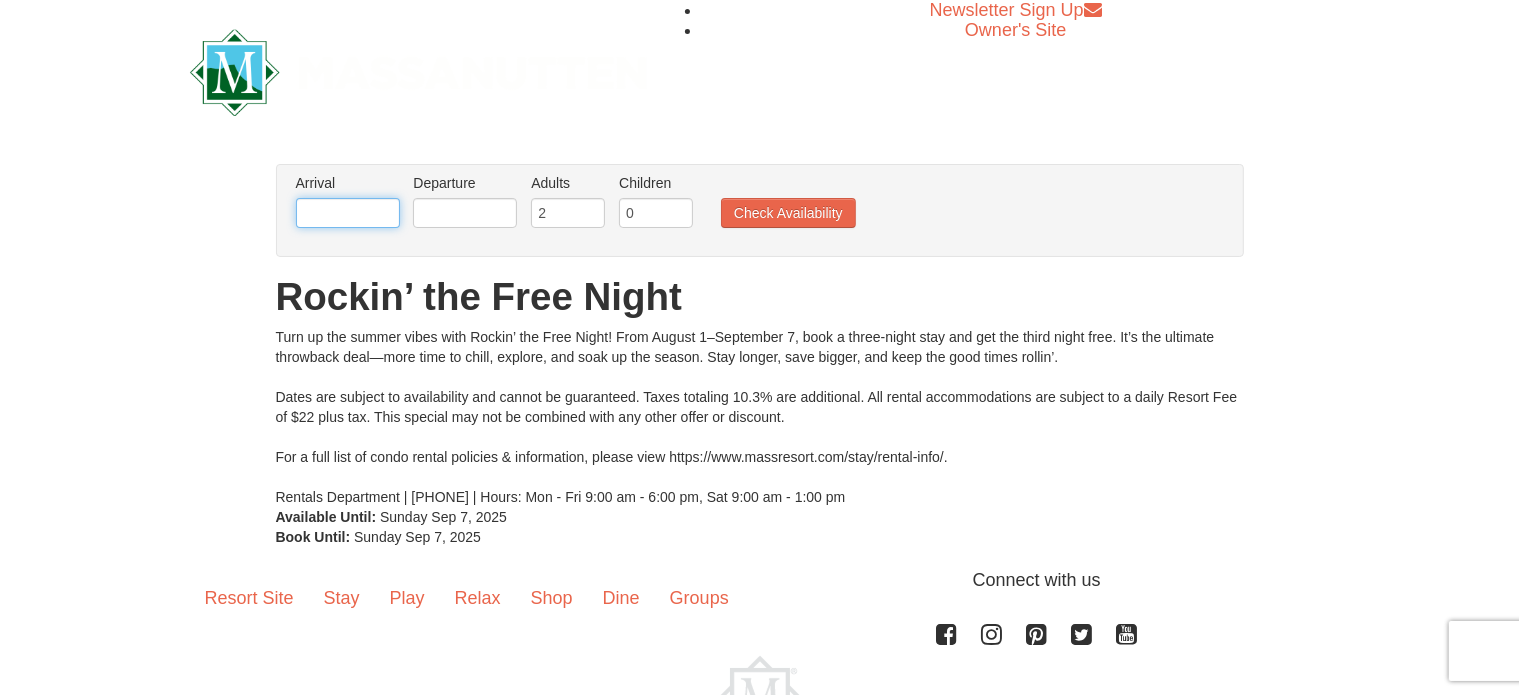 click at bounding box center (348, 213) 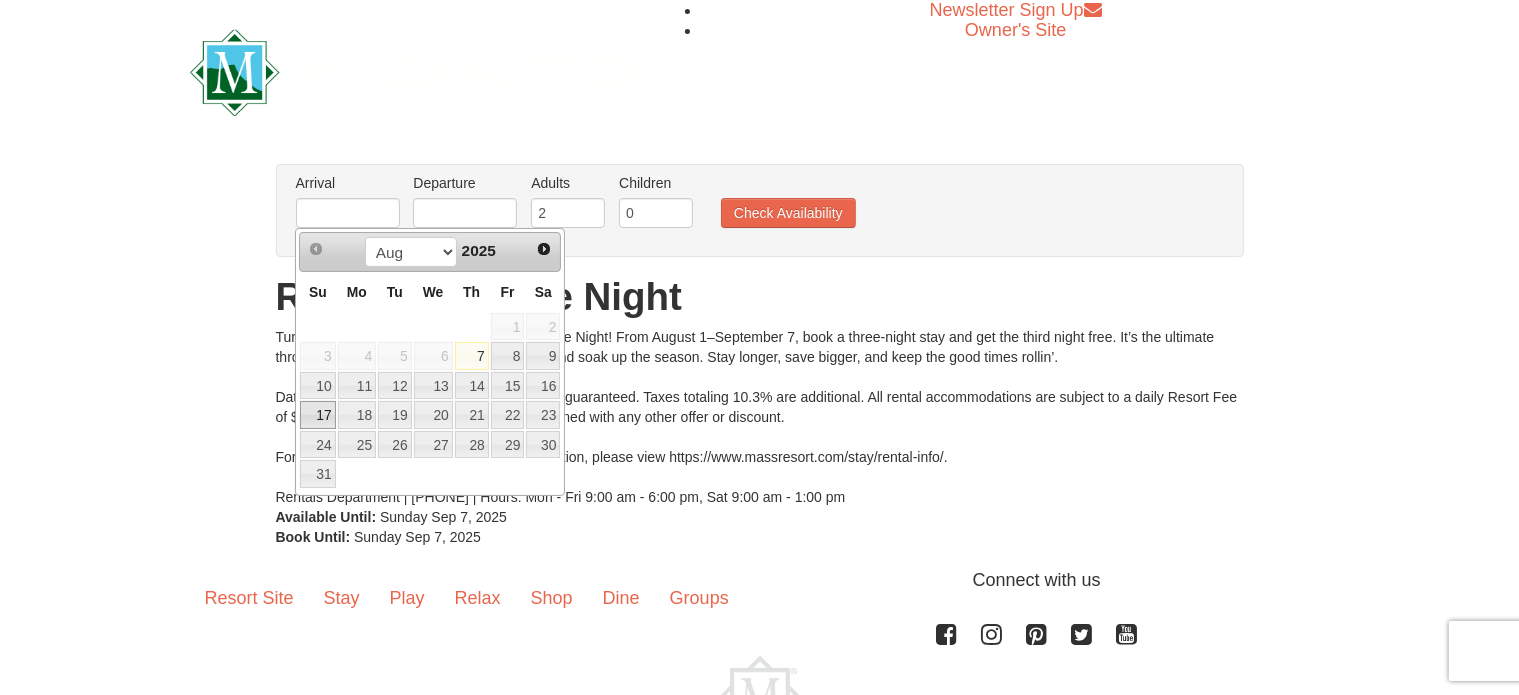 click on "17" at bounding box center (317, 415) 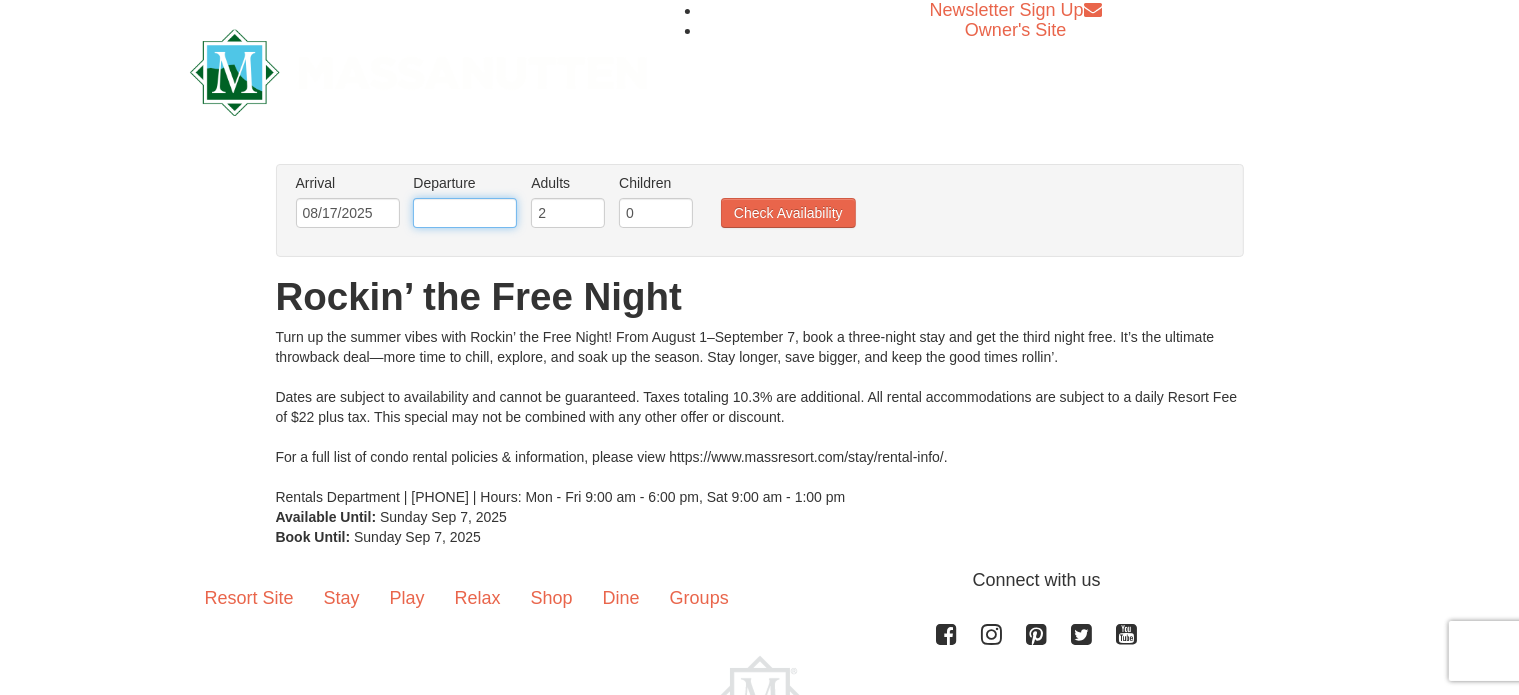 click at bounding box center (465, 213) 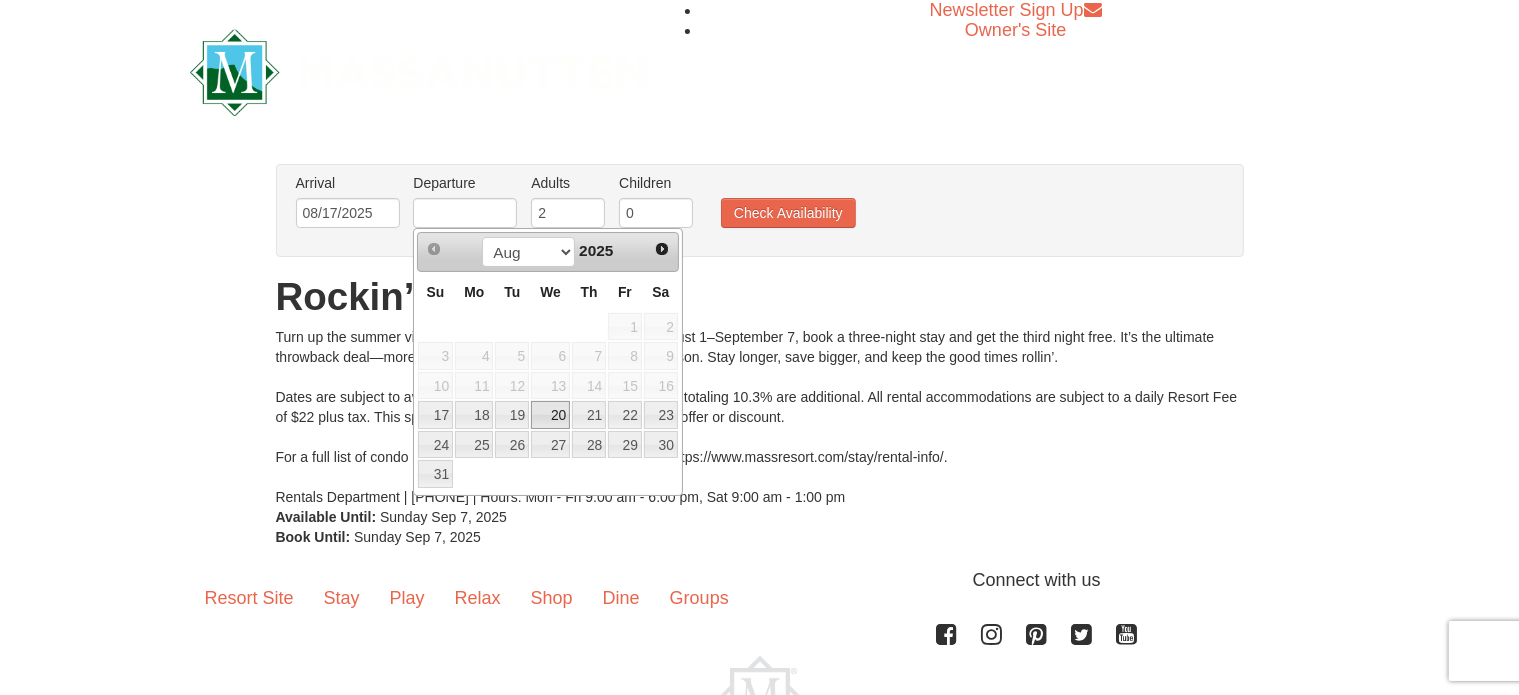click on "20" at bounding box center [550, 415] 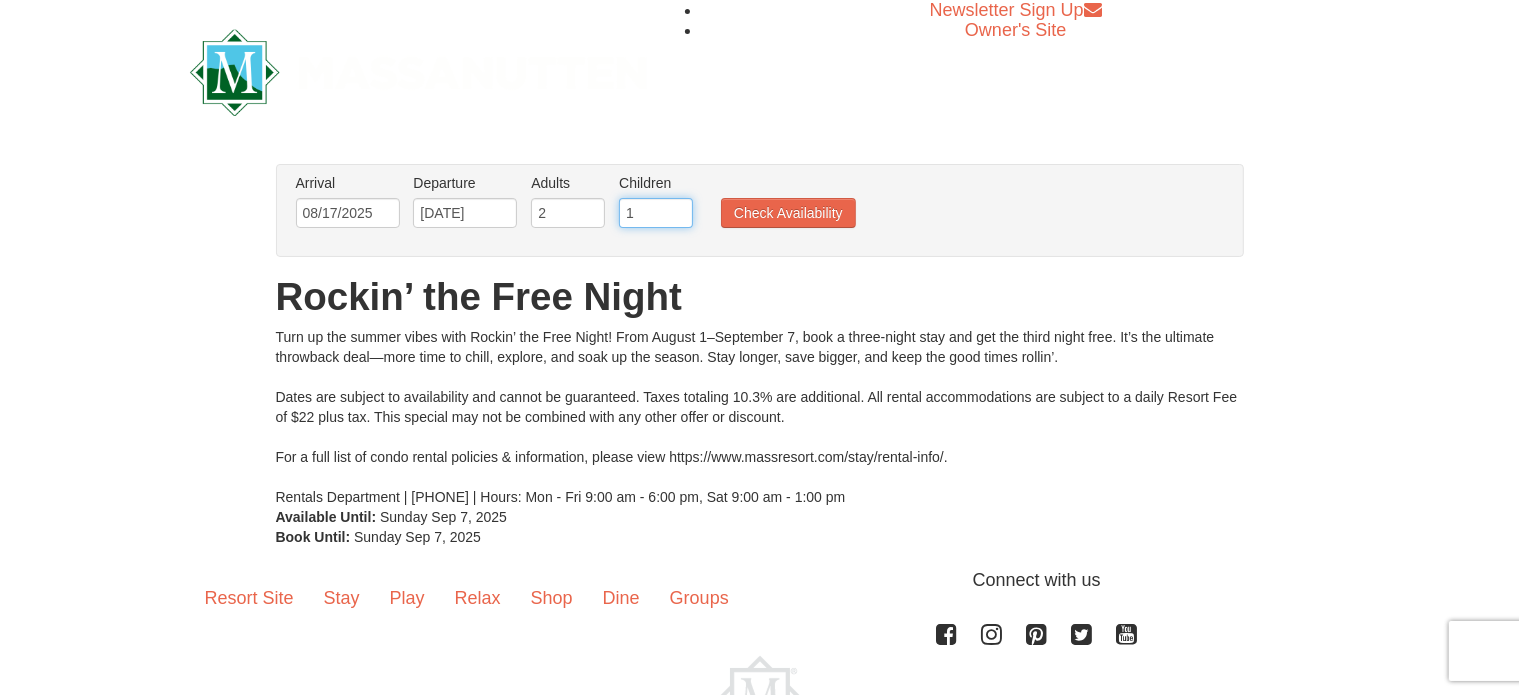 type on "1" 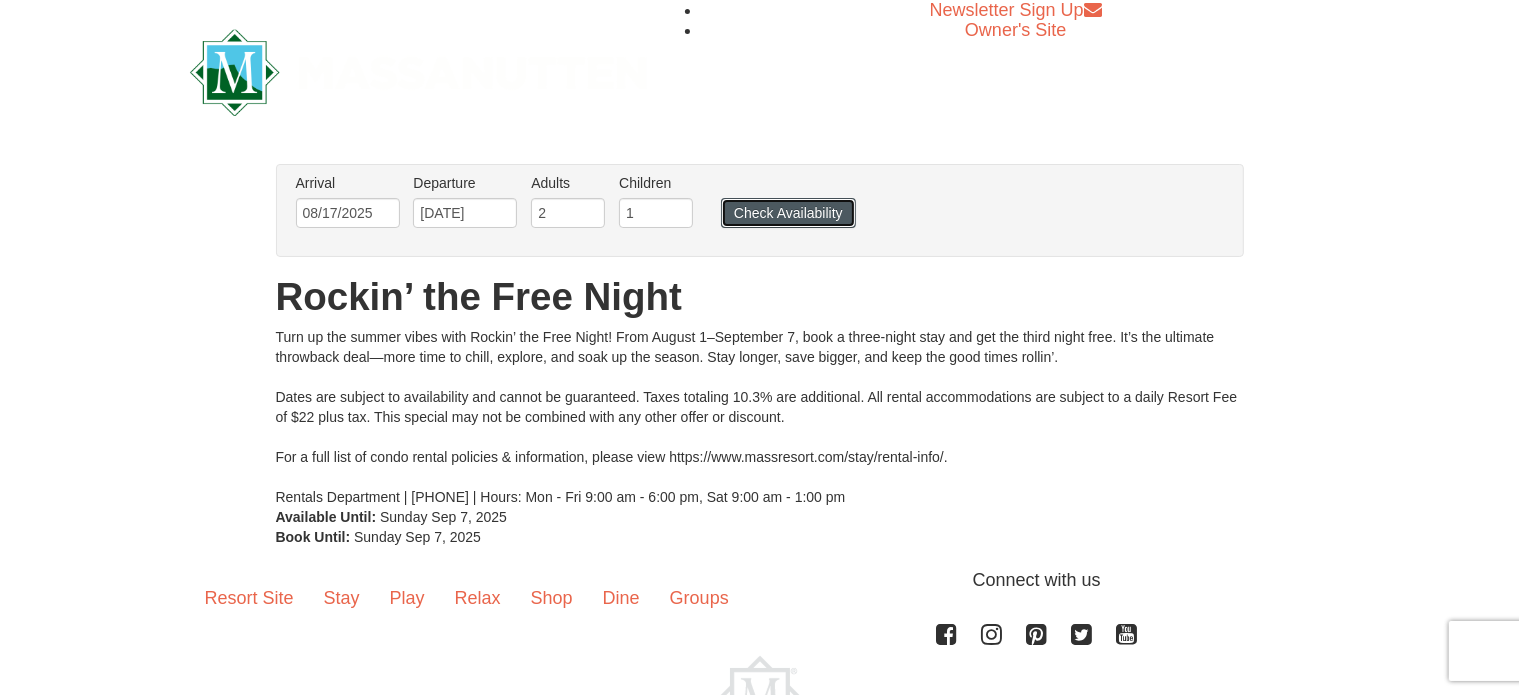 click on "Check Availability" at bounding box center (788, 213) 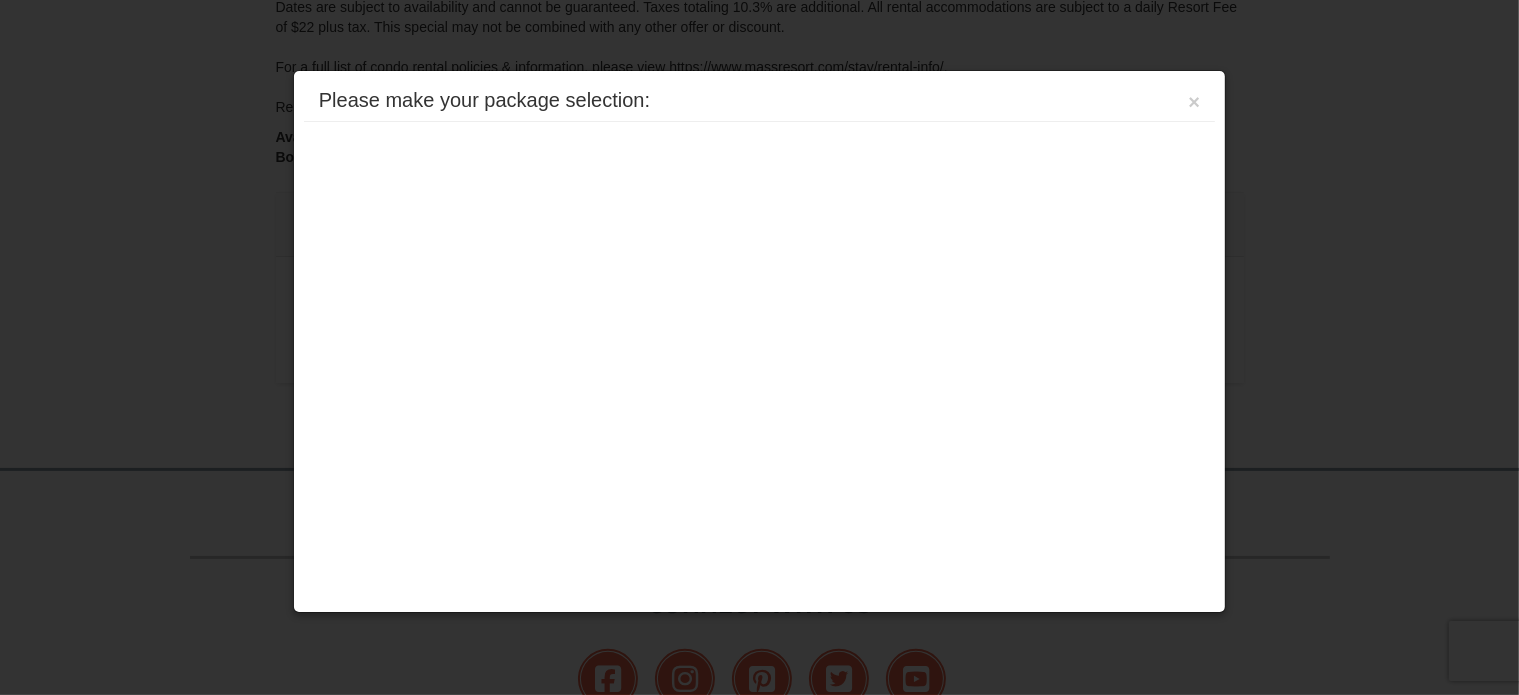 scroll, scrollTop: 591, scrollLeft: 0, axis: vertical 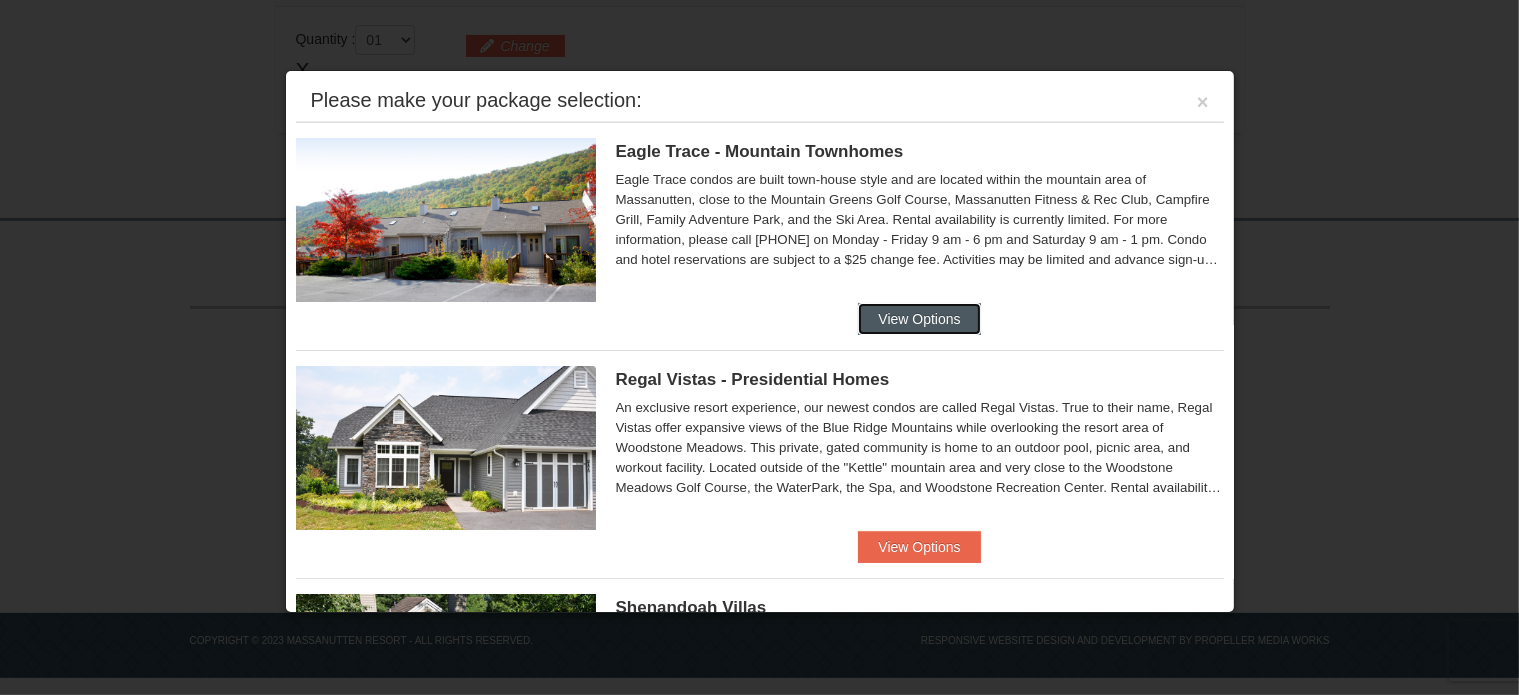 click on "View Options" at bounding box center (919, 319) 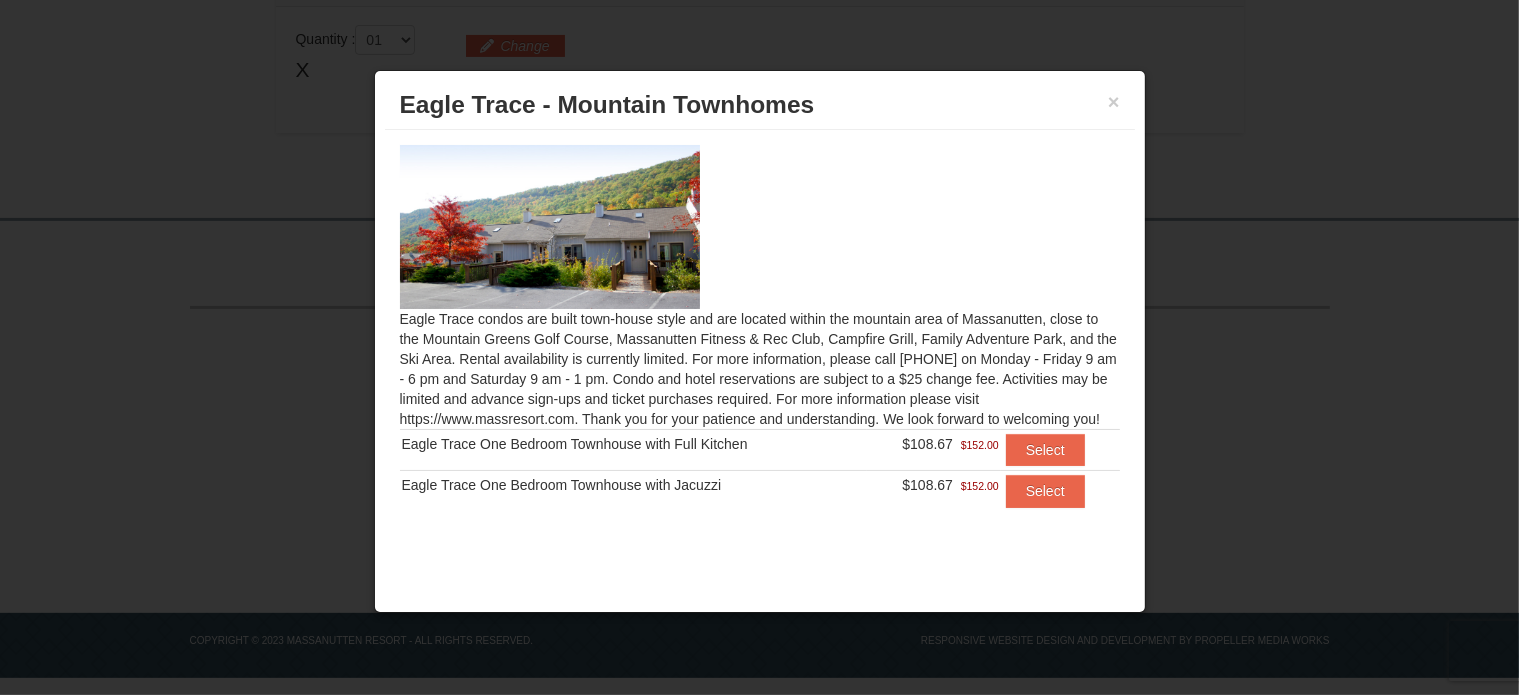 click at bounding box center (550, 227) 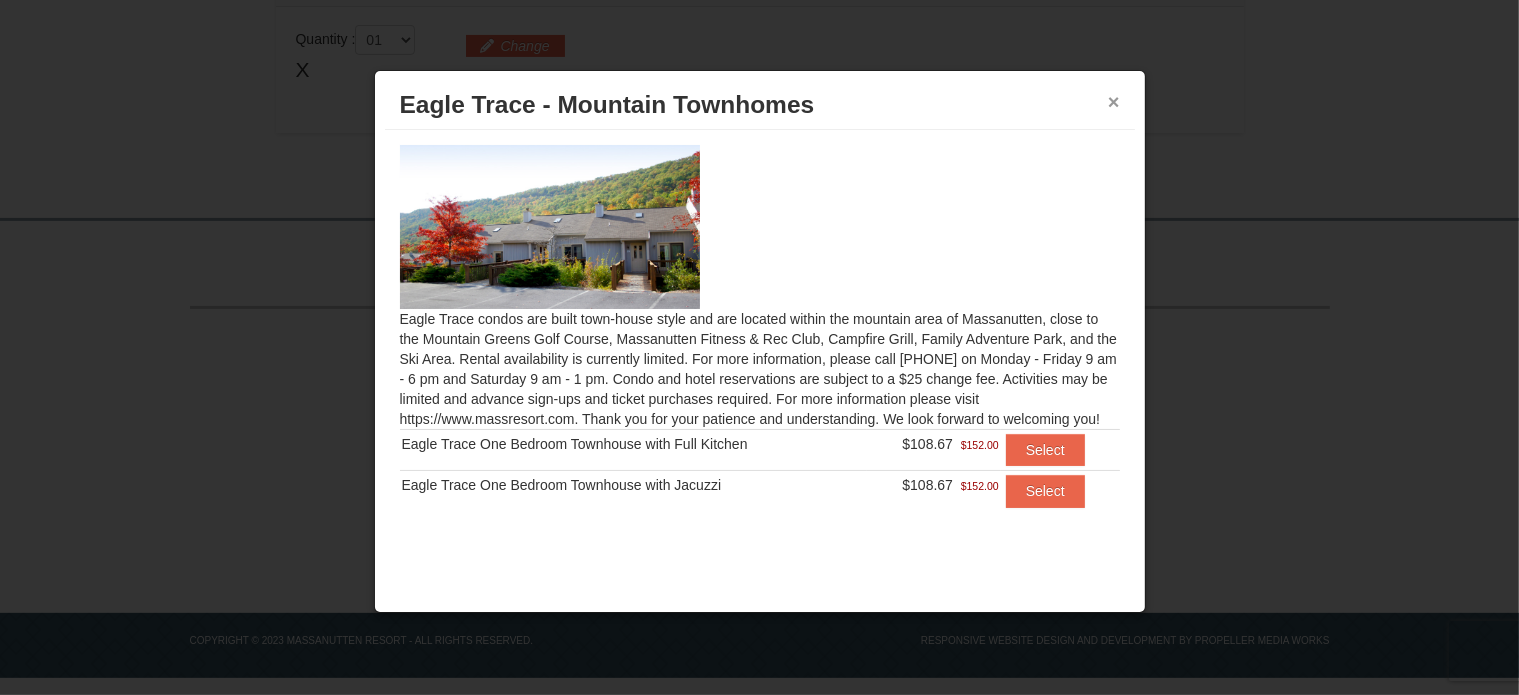 click on "×" at bounding box center (1114, 102) 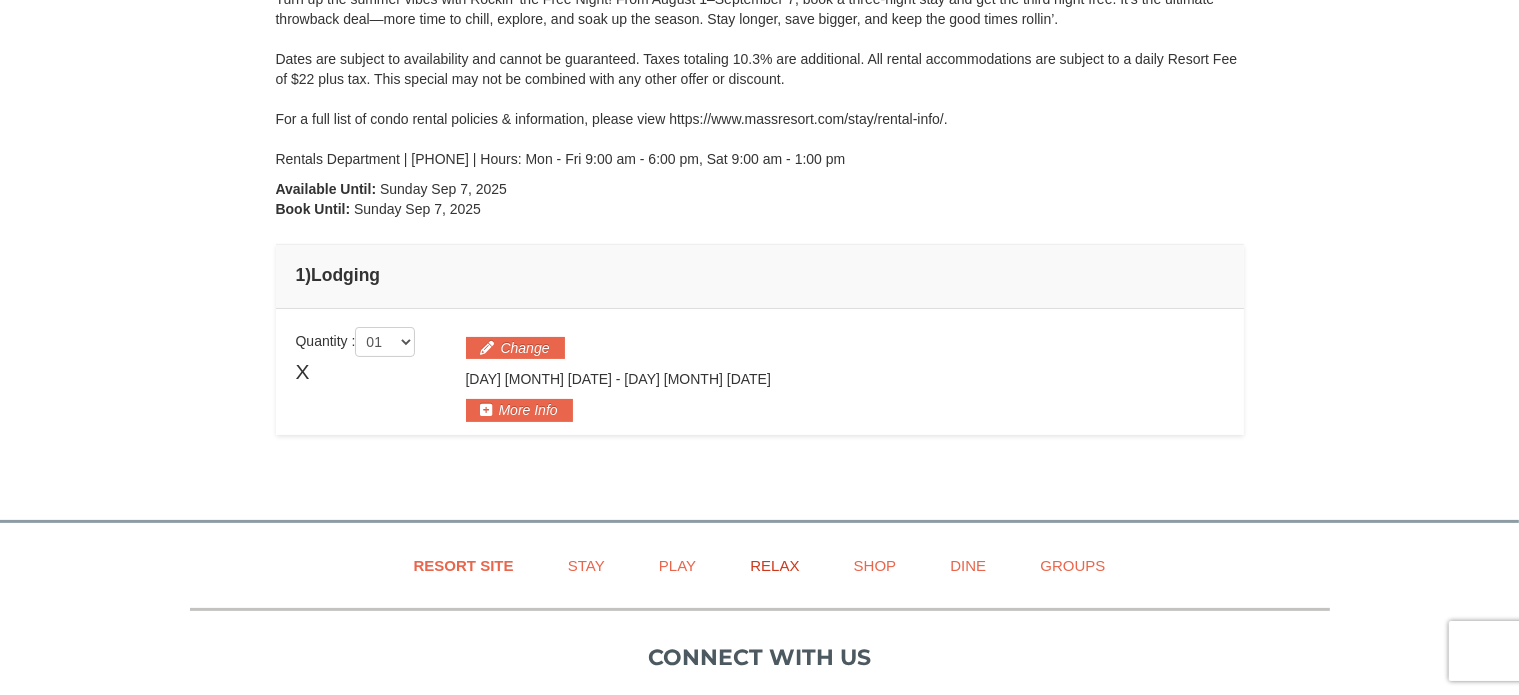 scroll, scrollTop: 0, scrollLeft: 0, axis: both 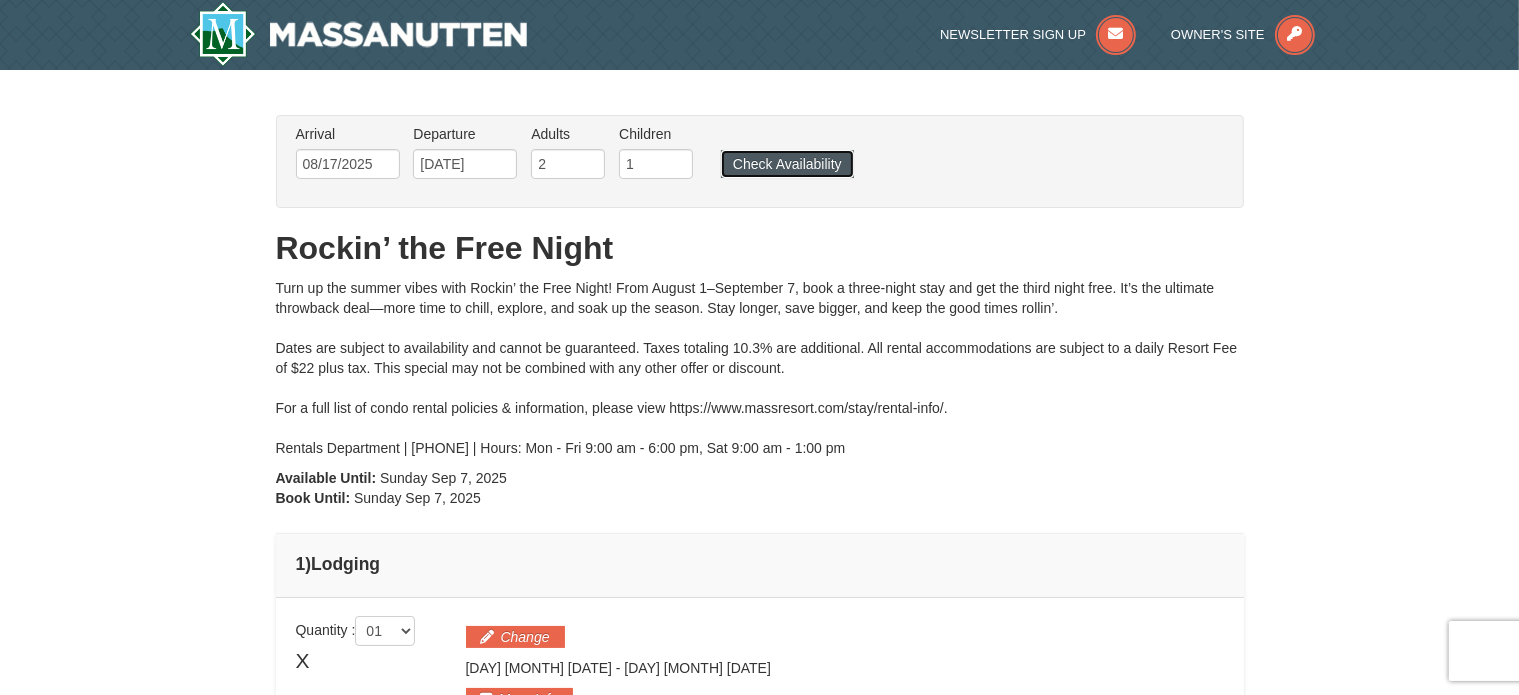click on "Check Availability" at bounding box center (787, 164) 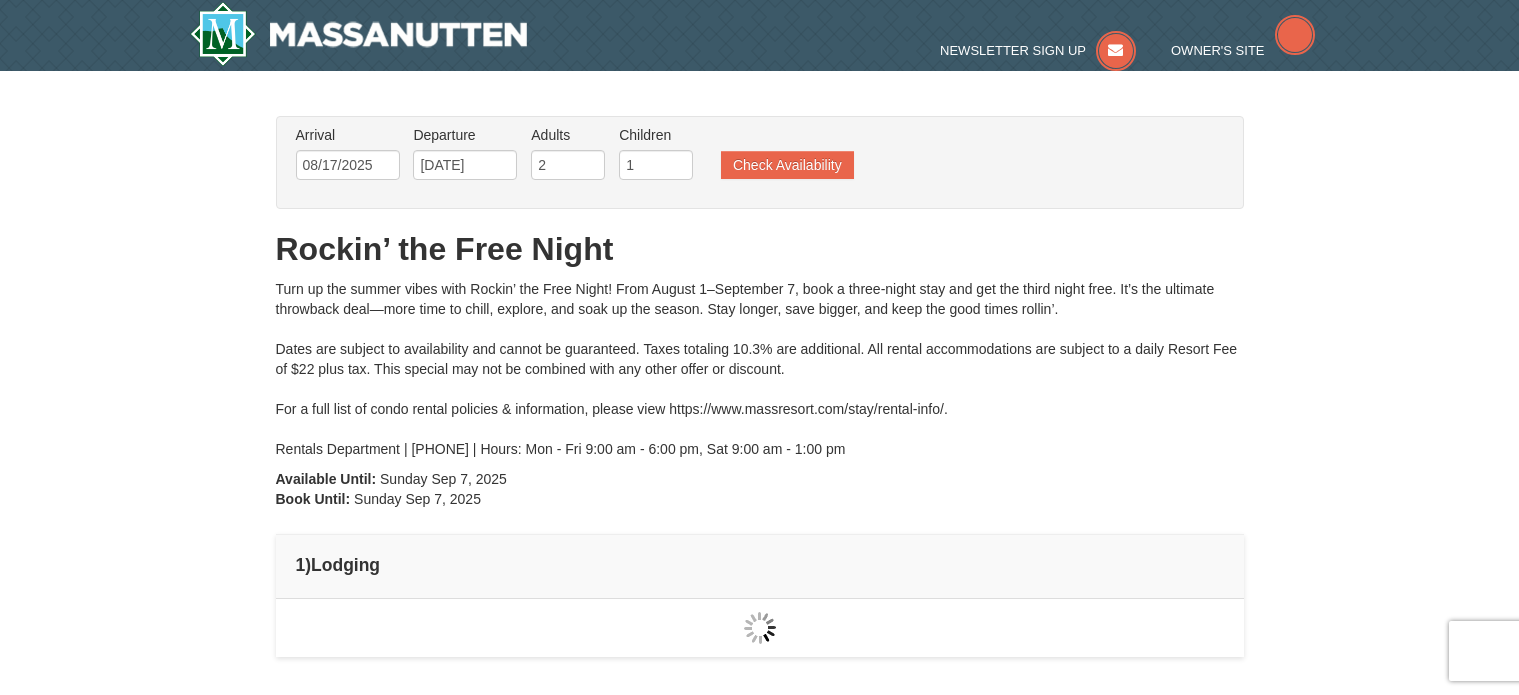 scroll, scrollTop: 0, scrollLeft: 0, axis: both 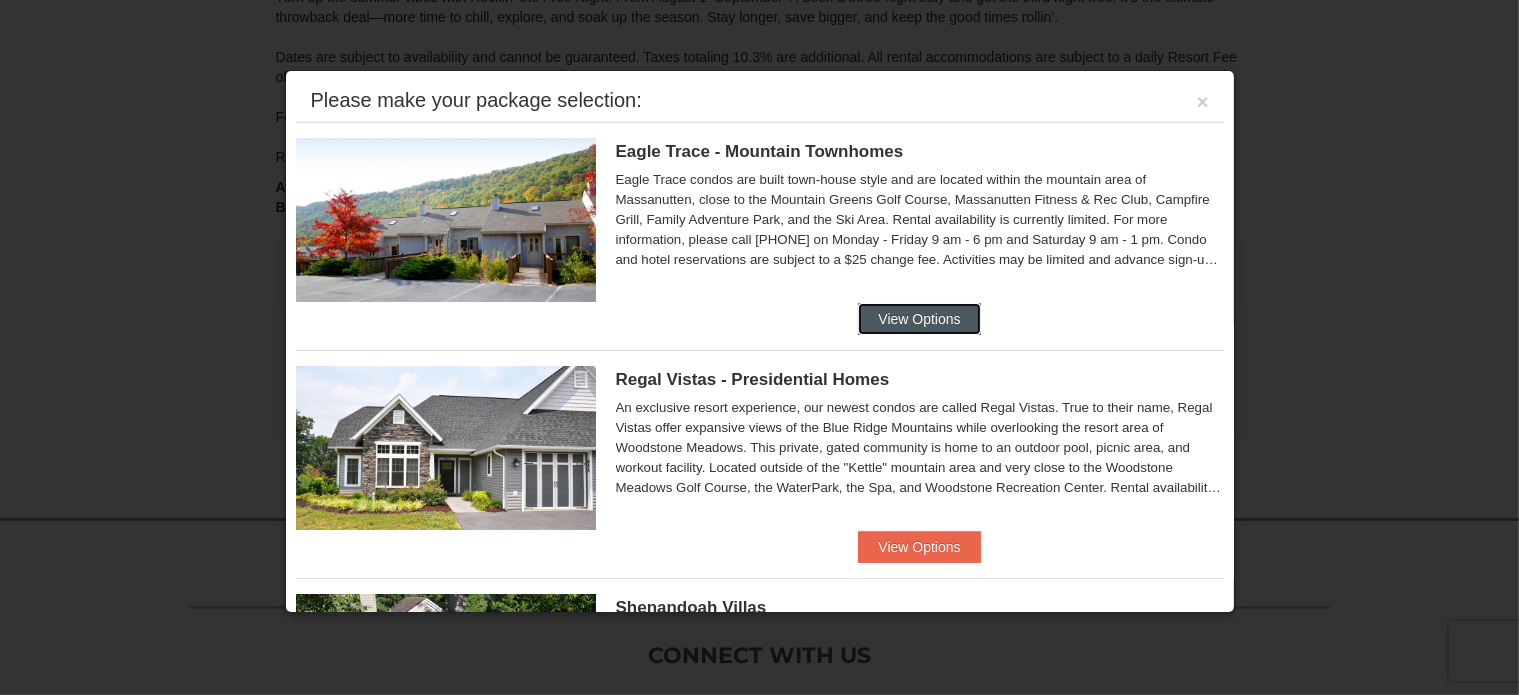 click on "View Options" at bounding box center (919, 319) 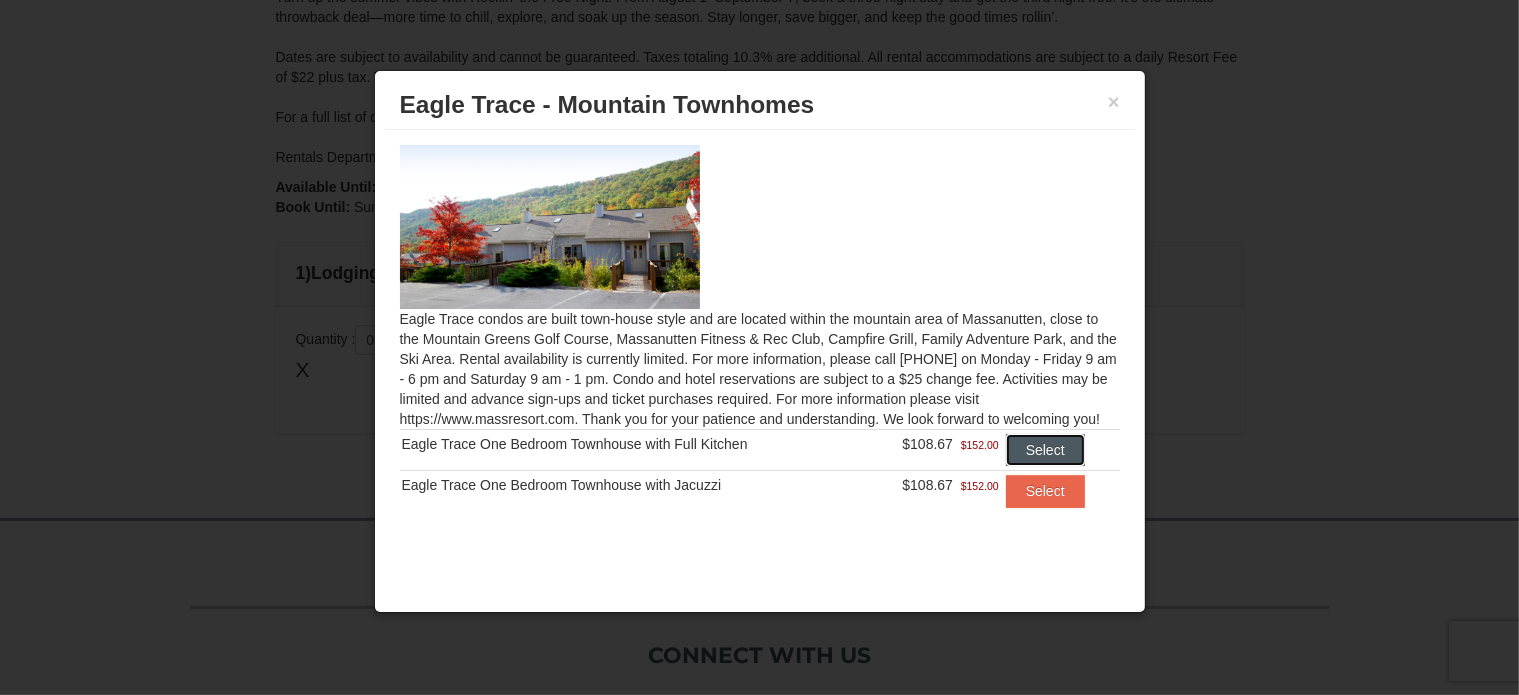 click on "Select" at bounding box center [1045, 450] 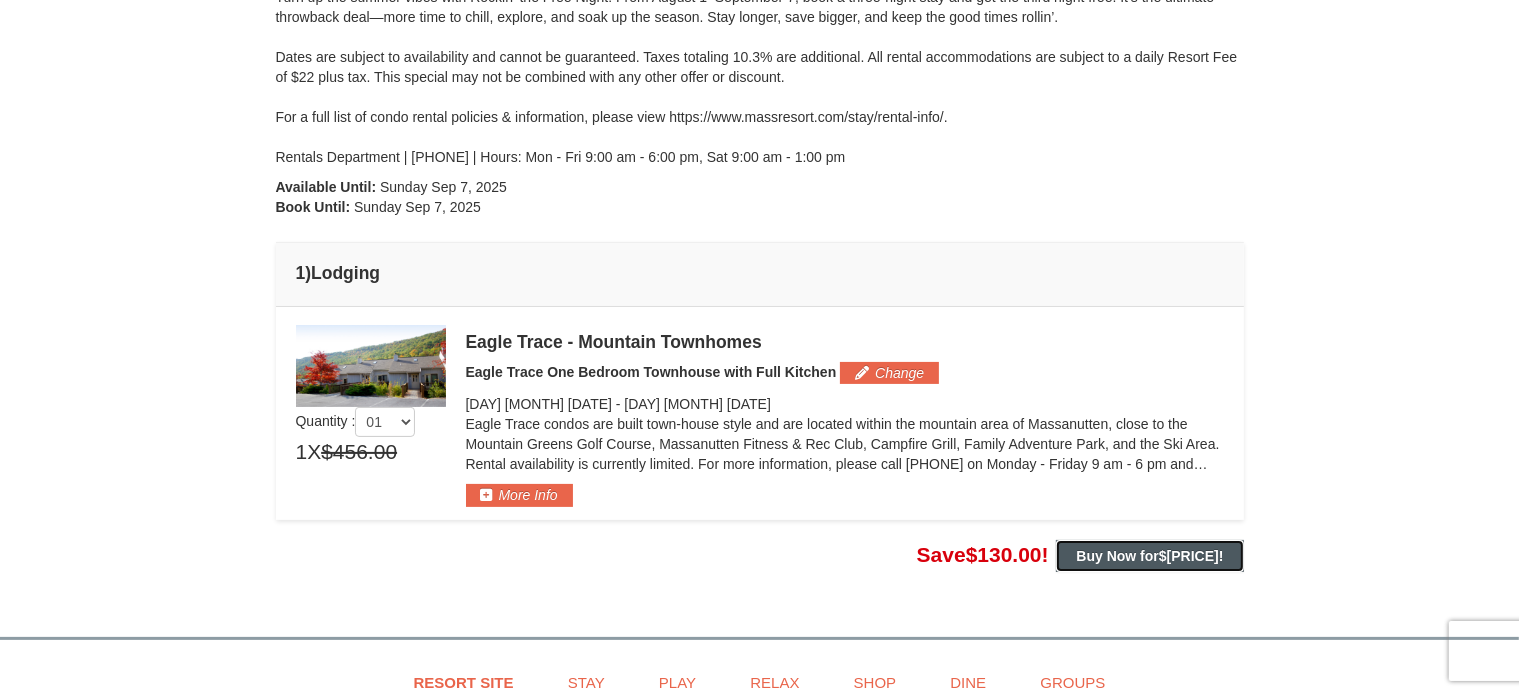click on "Buy Now for
$326.00 !" at bounding box center [1149, 556] 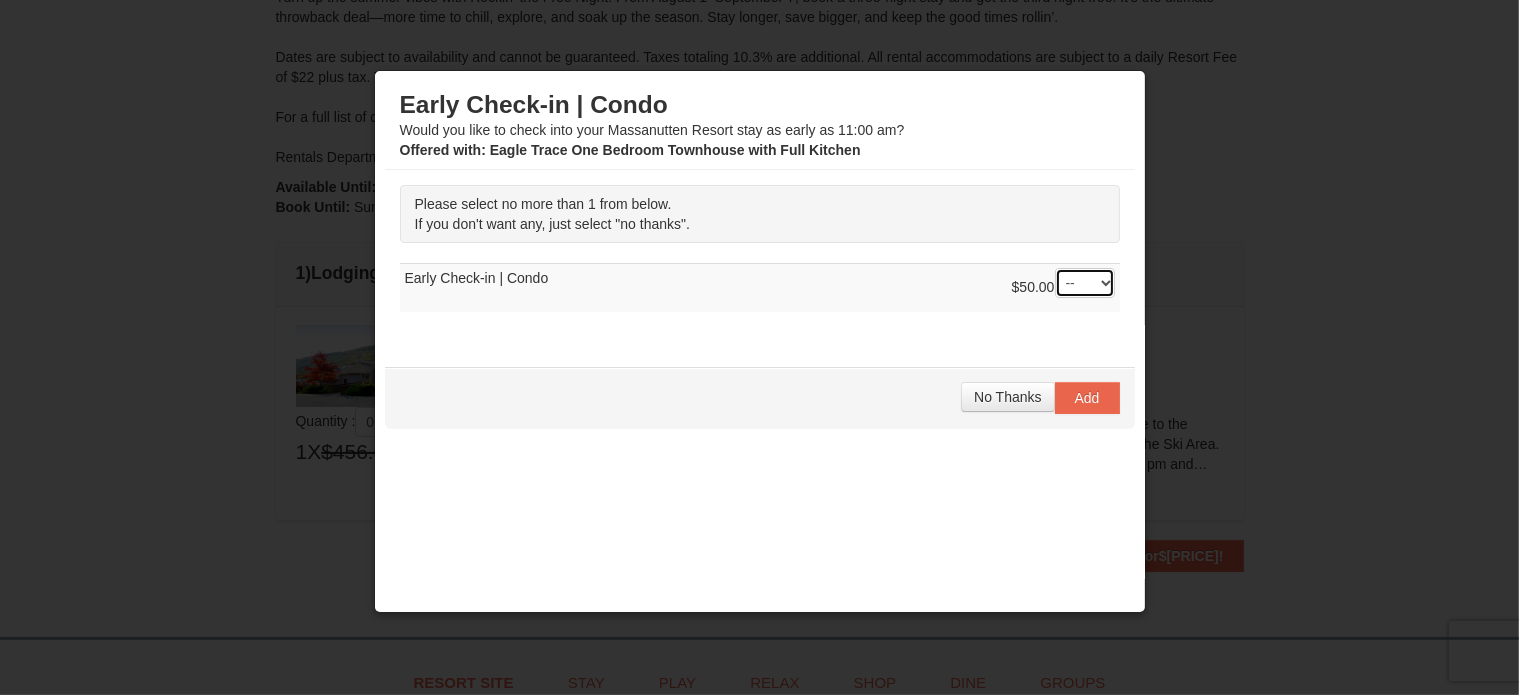 click on "--
01" at bounding box center [1085, 283] 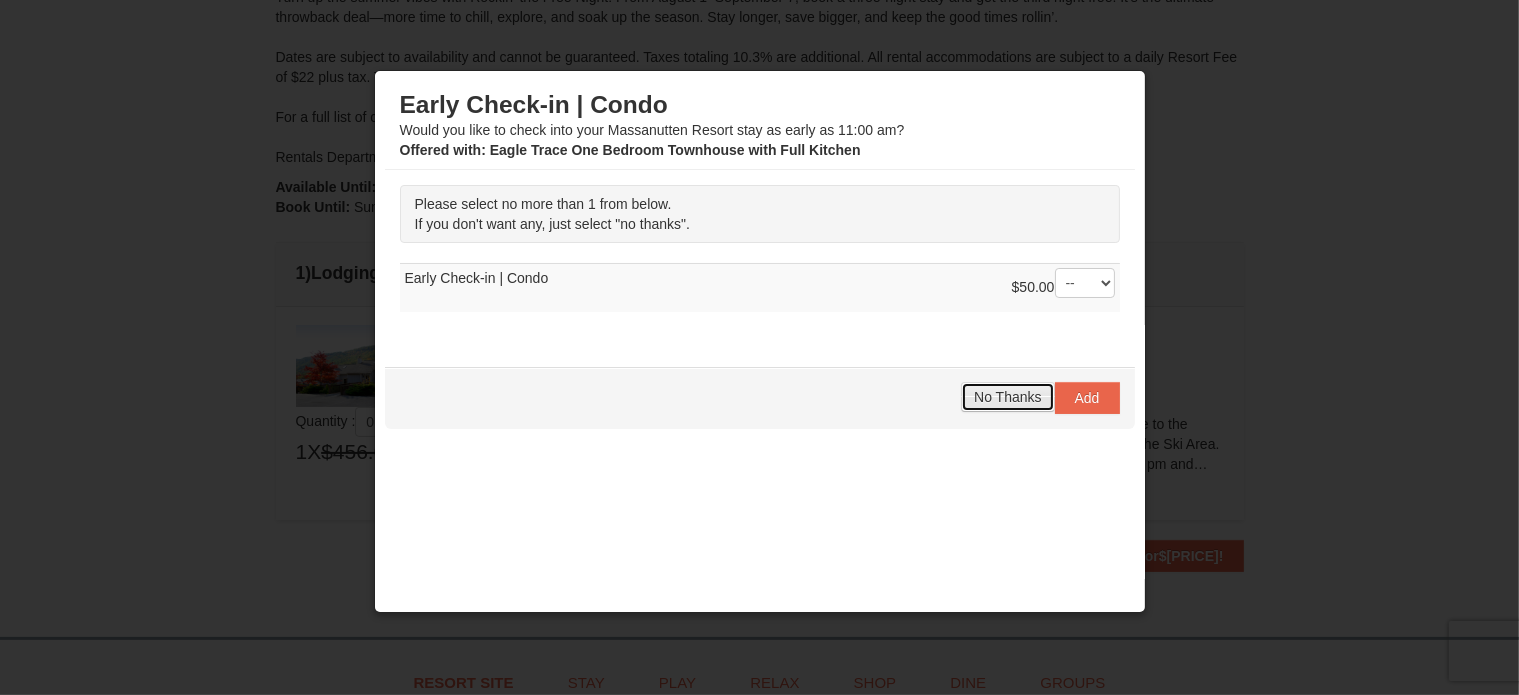 click on "No Thanks" at bounding box center (1007, 397) 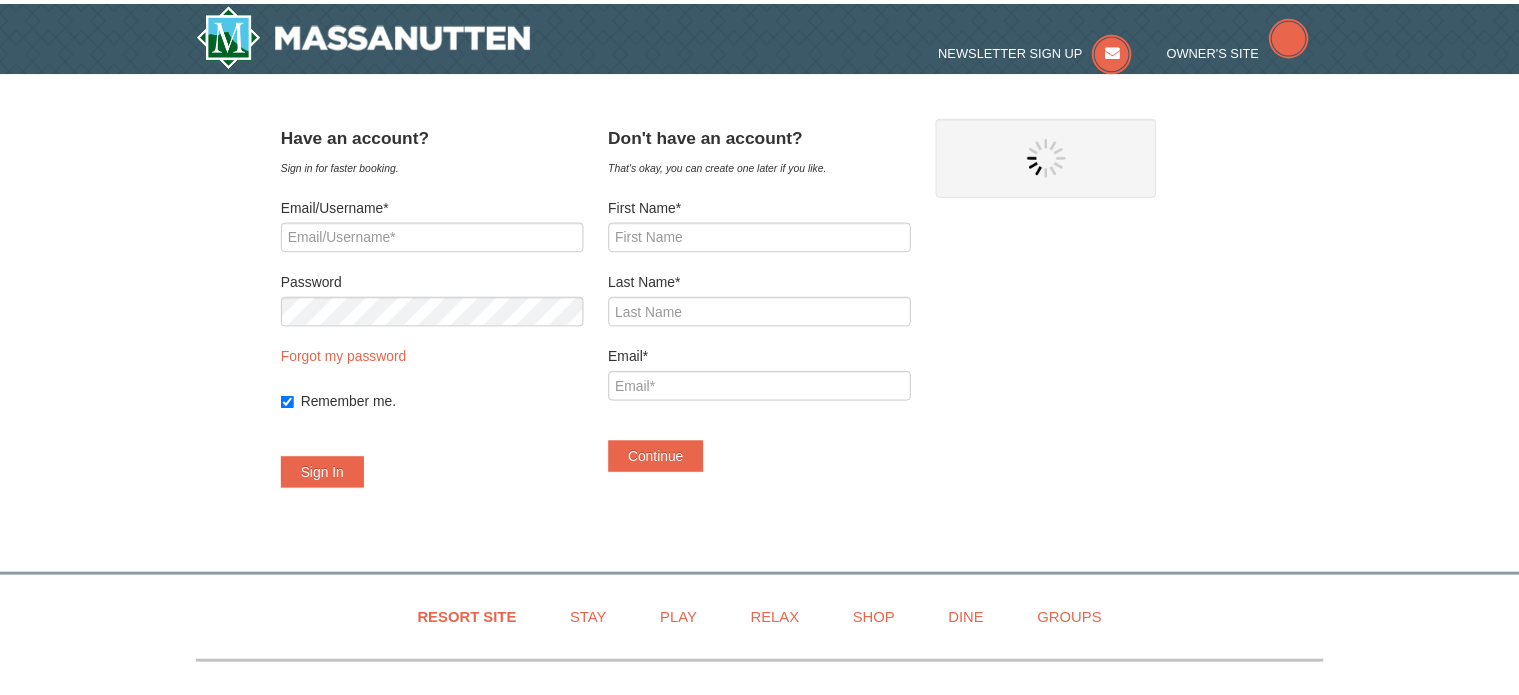 scroll, scrollTop: 0, scrollLeft: 0, axis: both 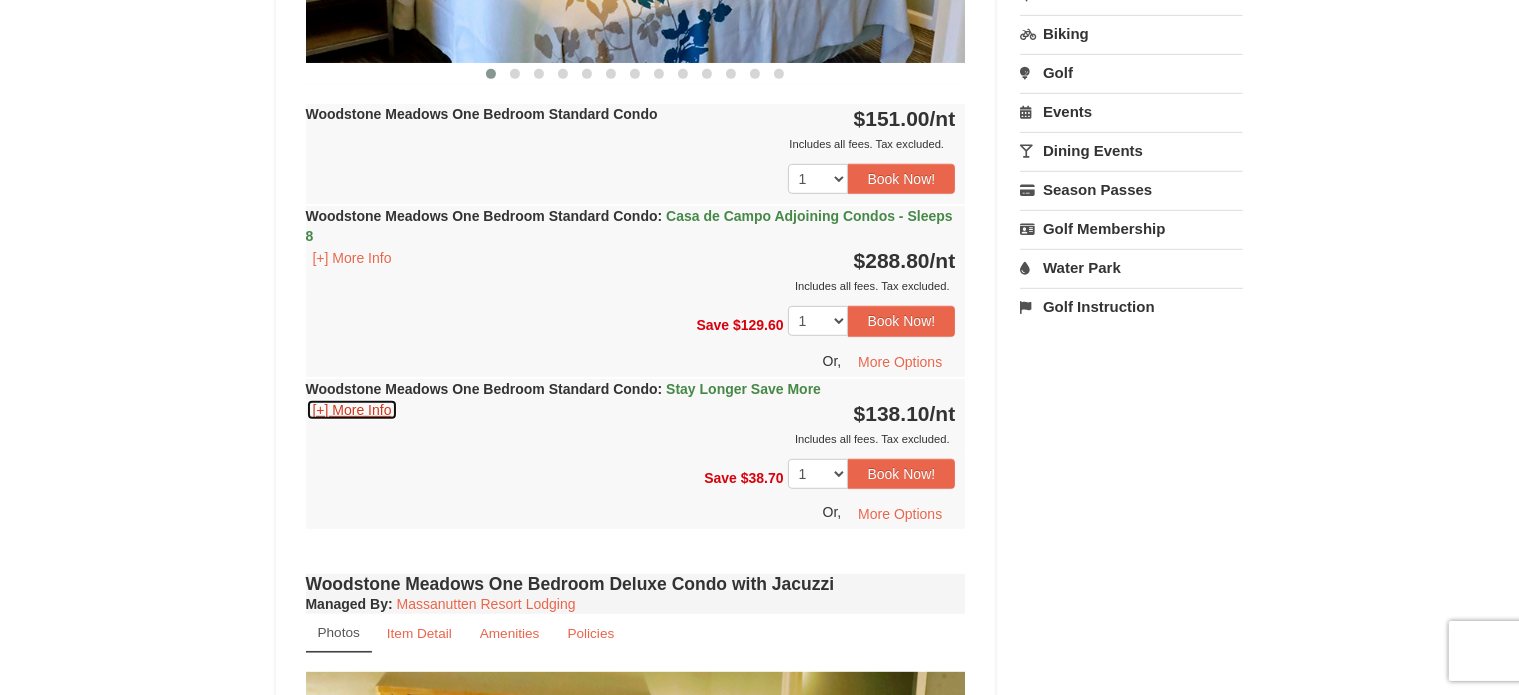 click on "[+] More Info" at bounding box center (352, 410) 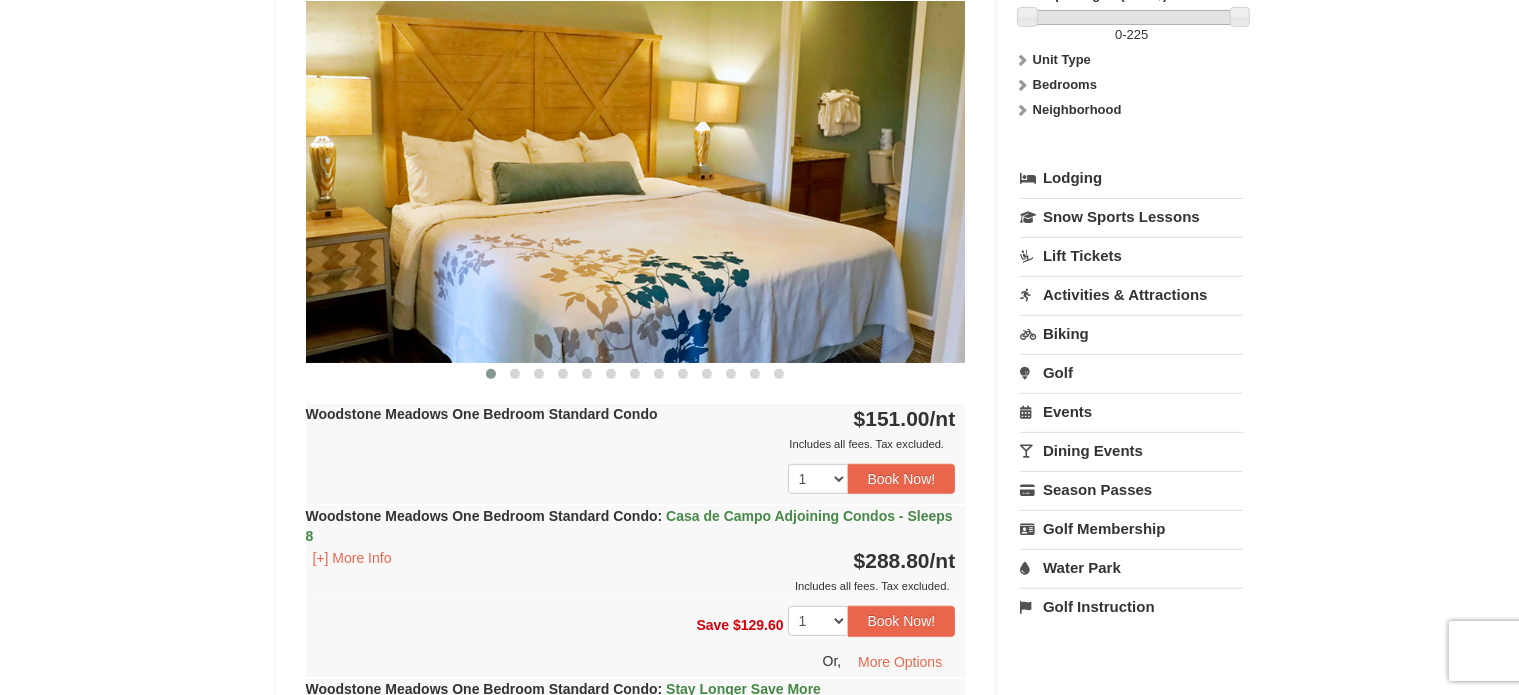 scroll, scrollTop: 0, scrollLeft: 0, axis: both 